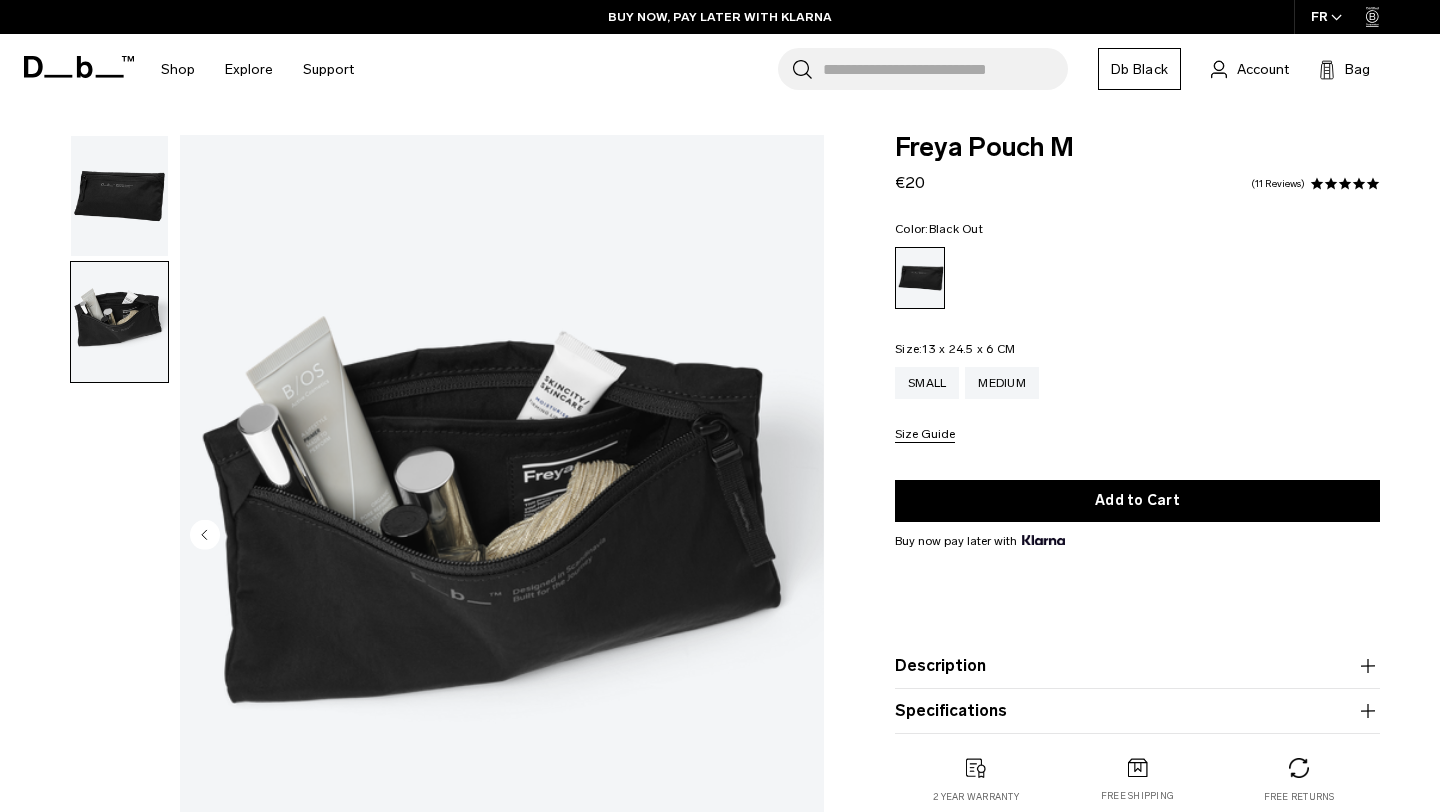 scroll, scrollTop: 0, scrollLeft: 0, axis: both 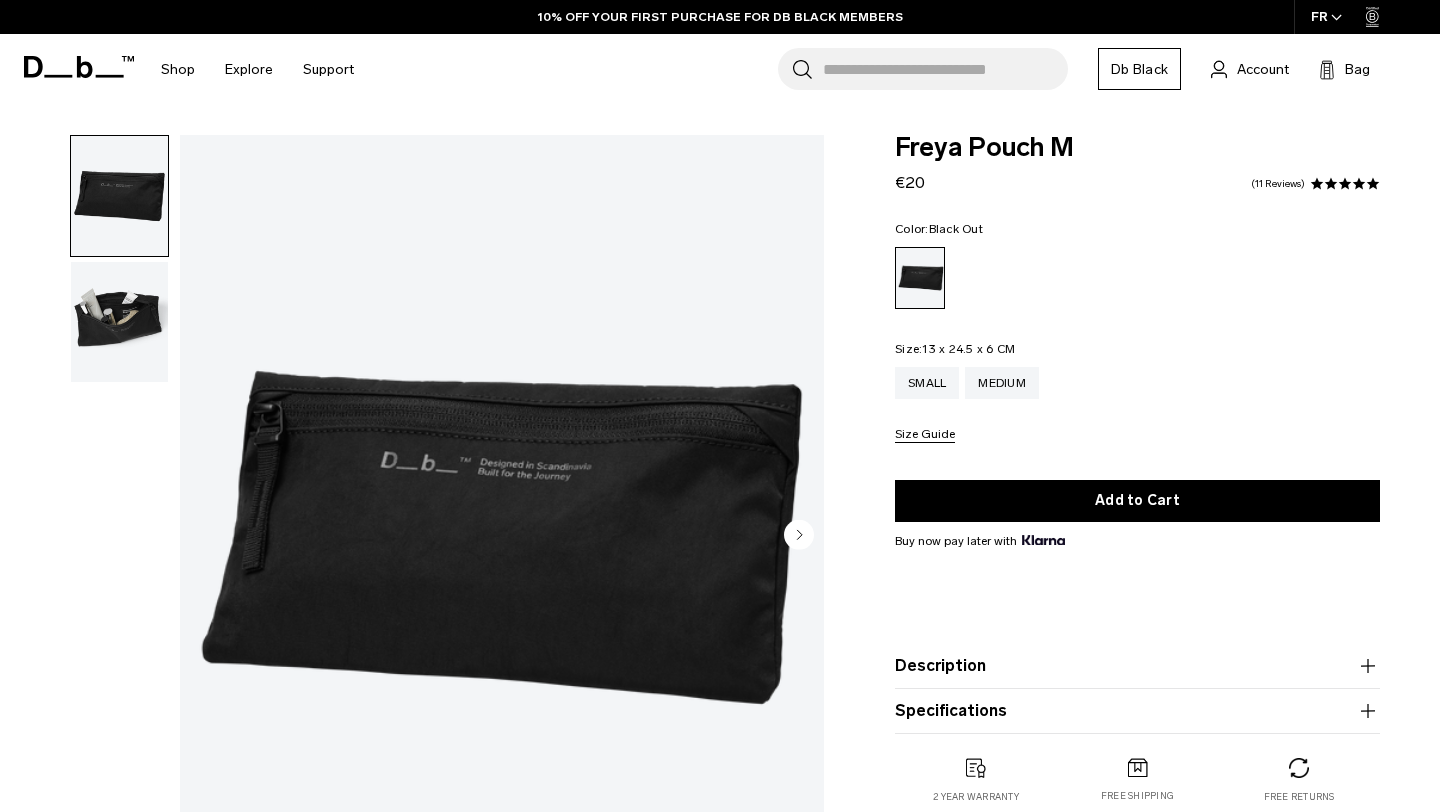 click at bounding box center [119, 322] 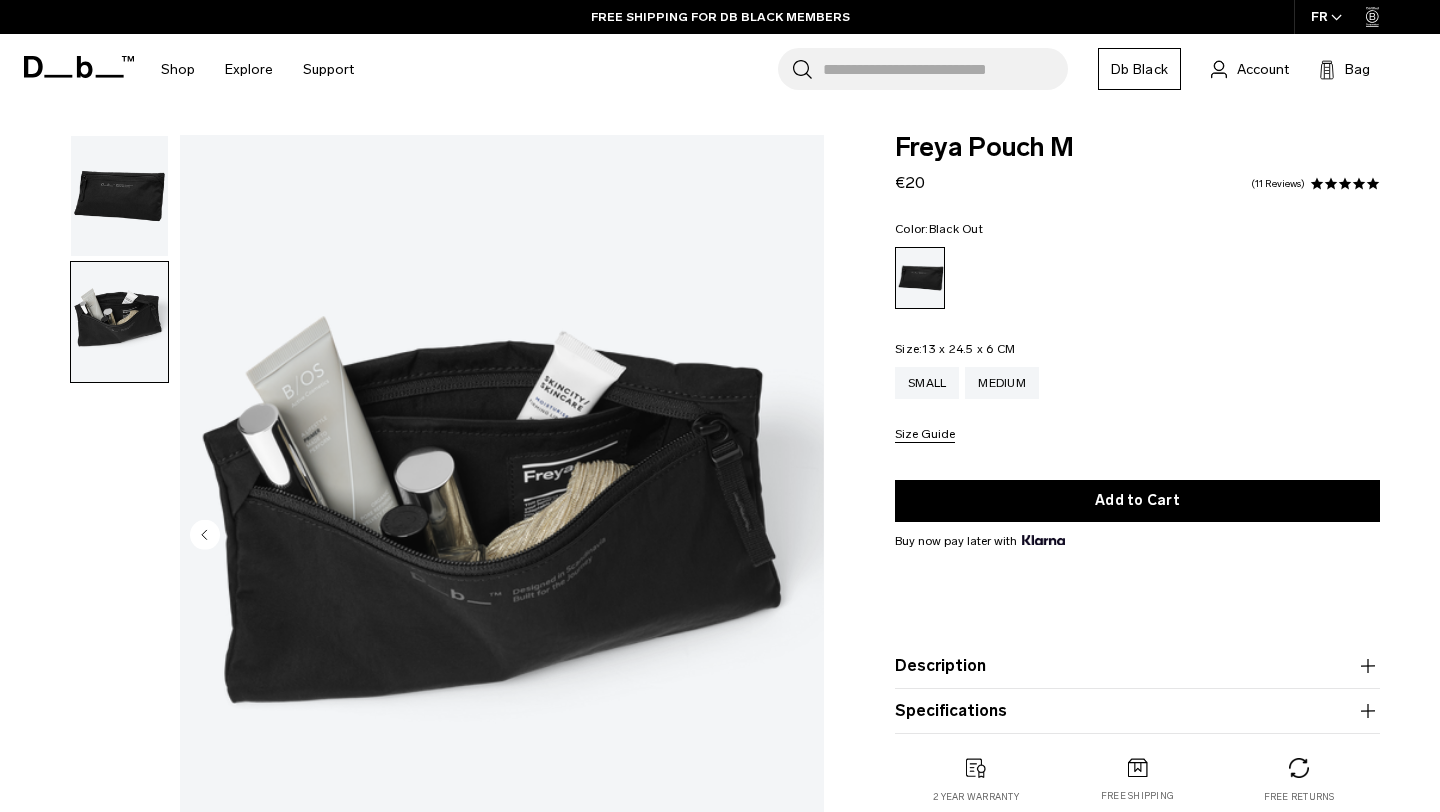 click at bounding box center [119, 196] 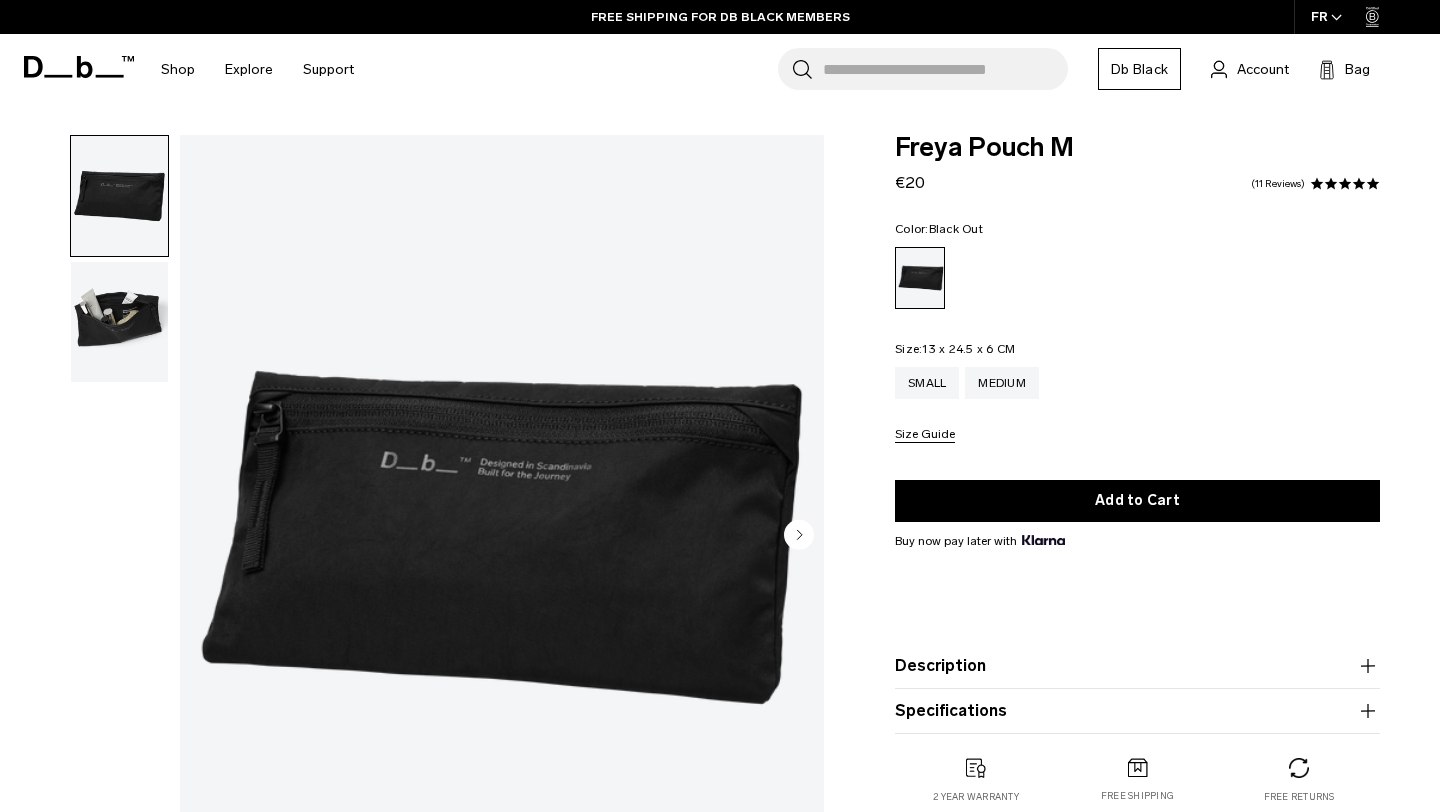 click at bounding box center [119, 322] 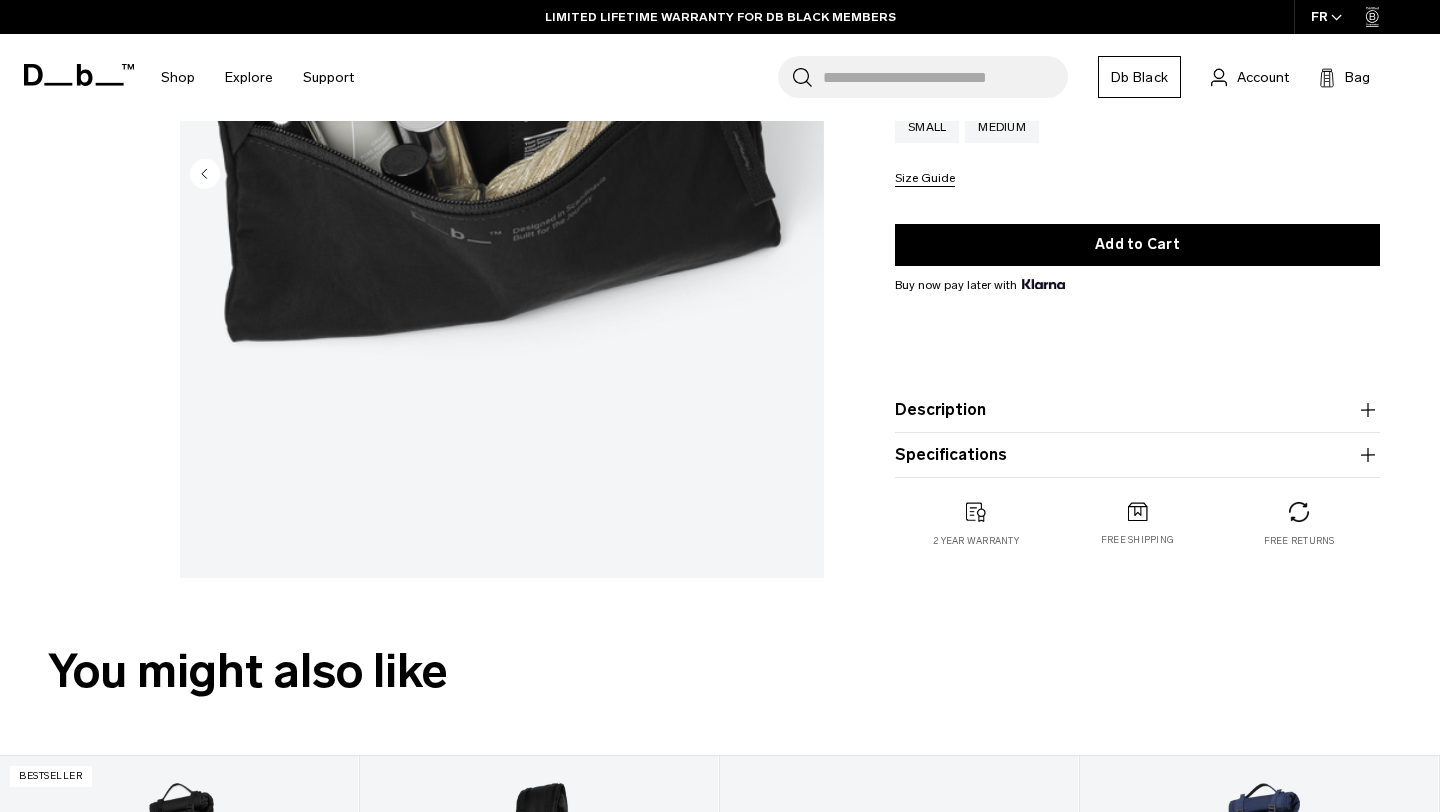 scroll, scrollTop: 430, scrollLeft: 0, axis: vertical 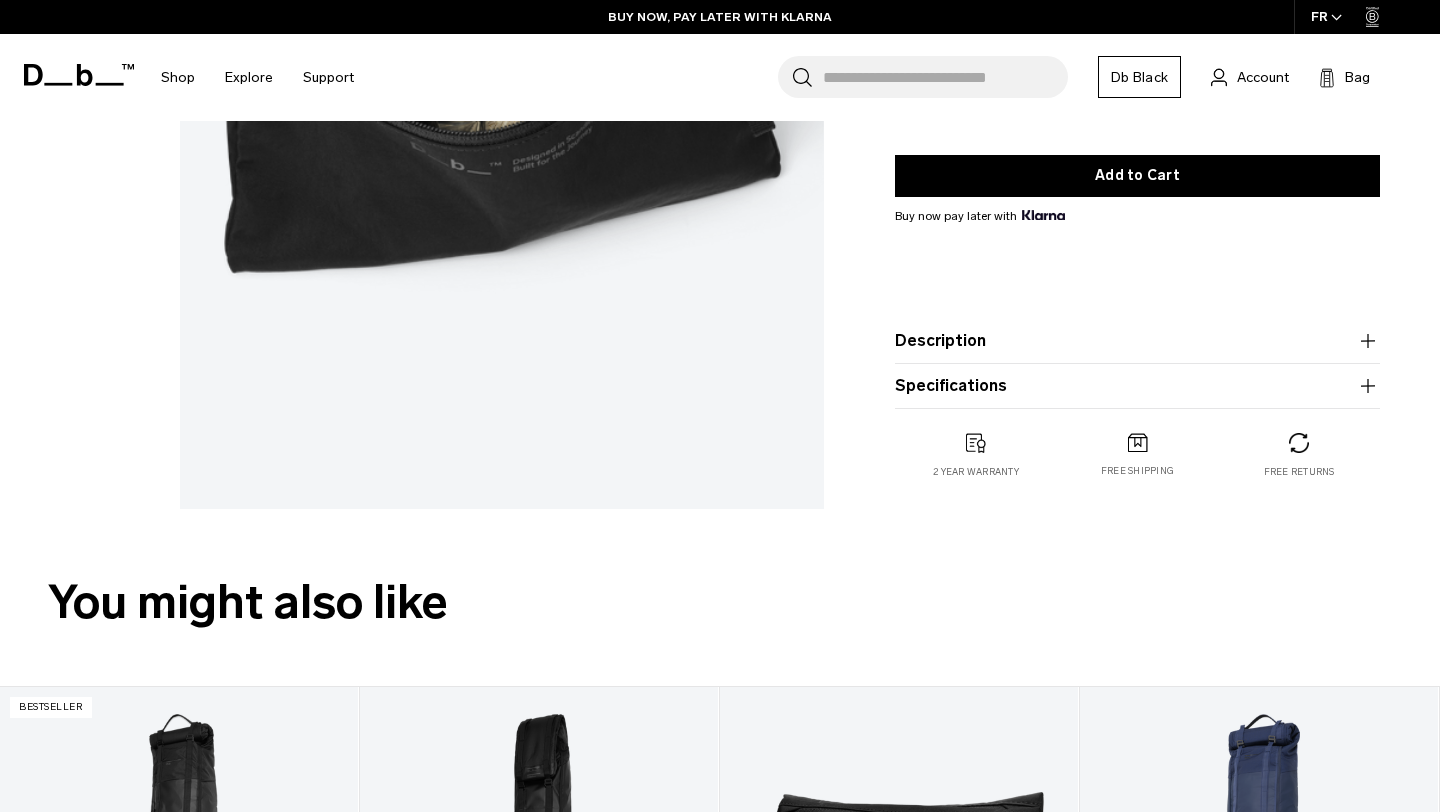 click on "Description" at bounding box center (1137, 341) 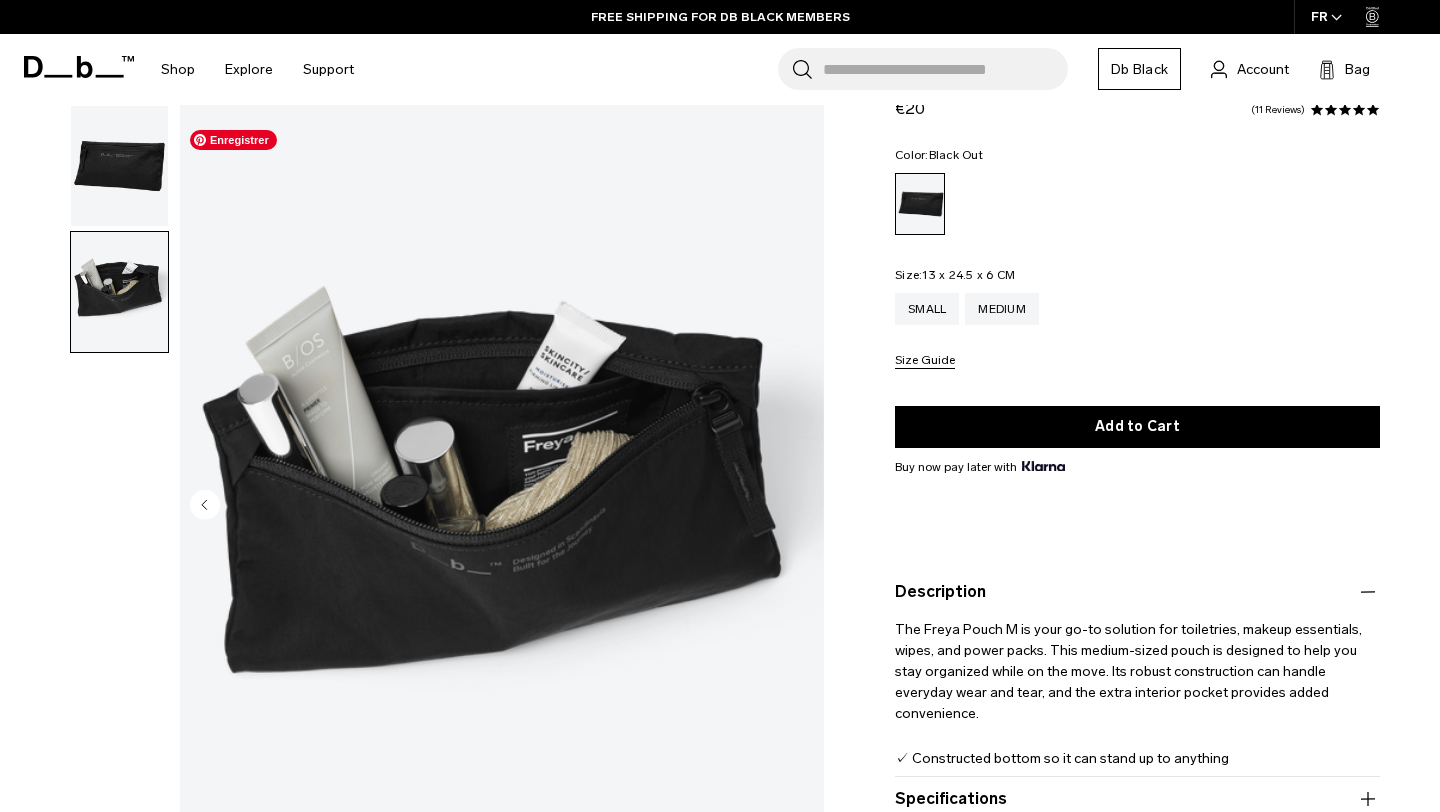 scroll, scrollTop: 0, scrollLeft: 0, axis: both 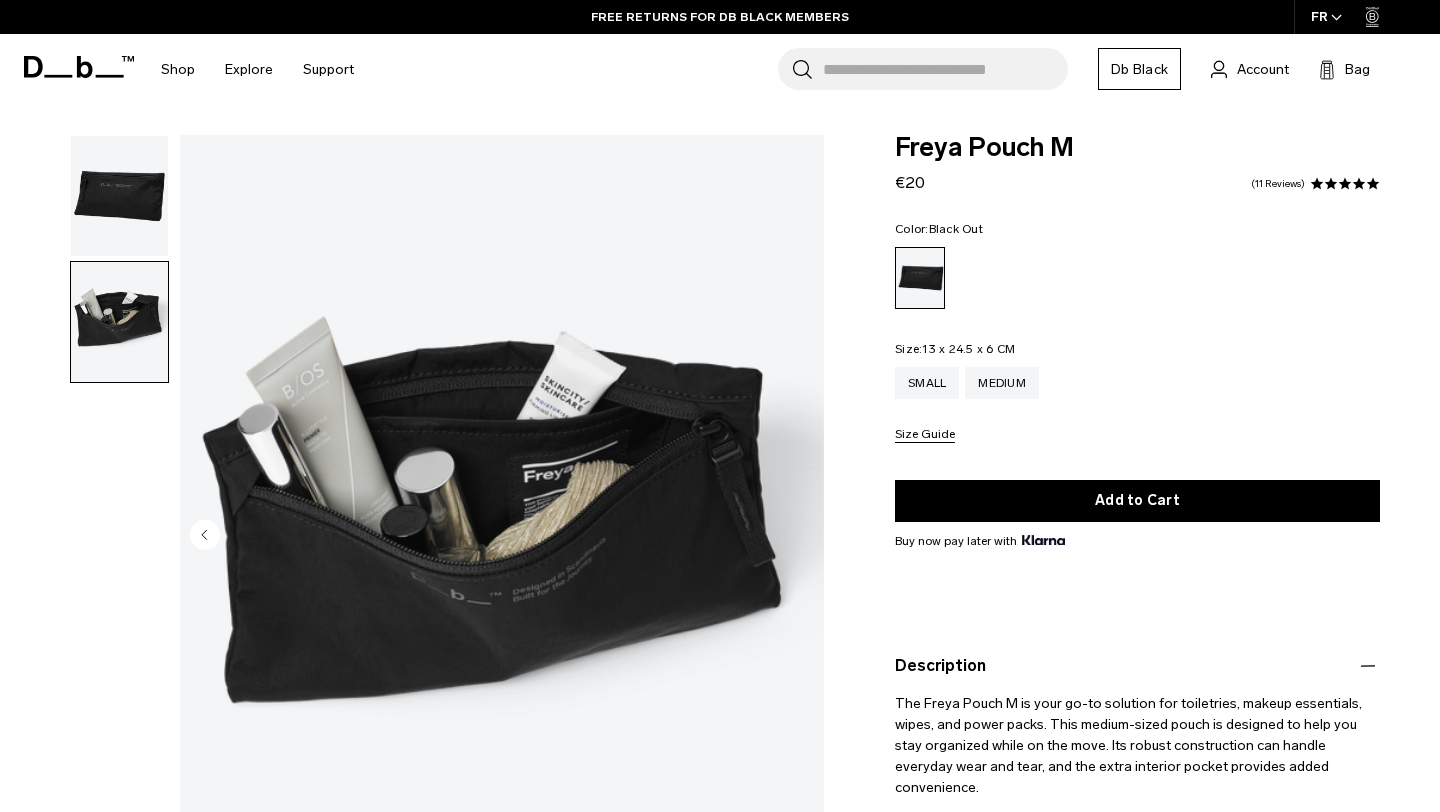 click at bounding box center [119, 196] 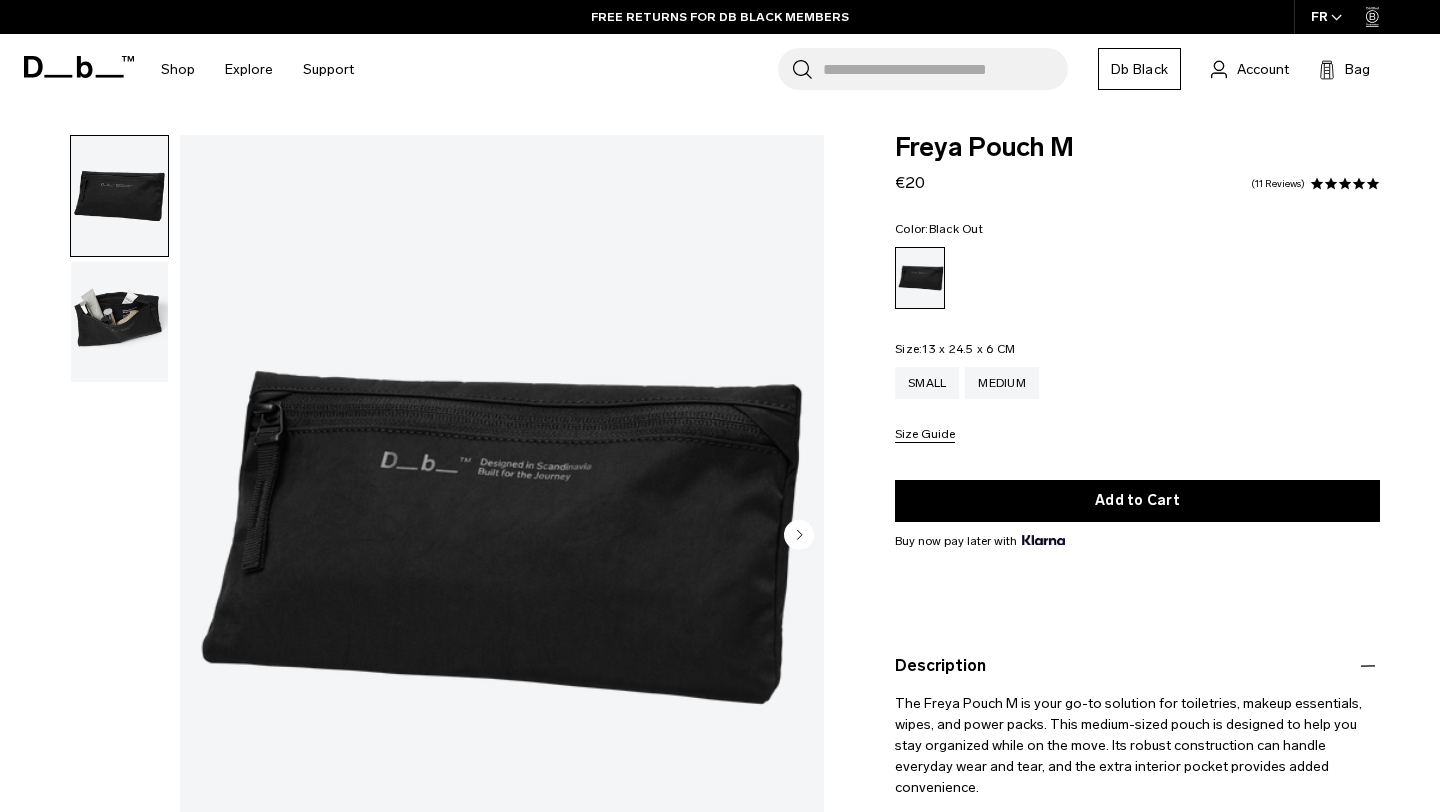 click at bounding box center [119, 322] 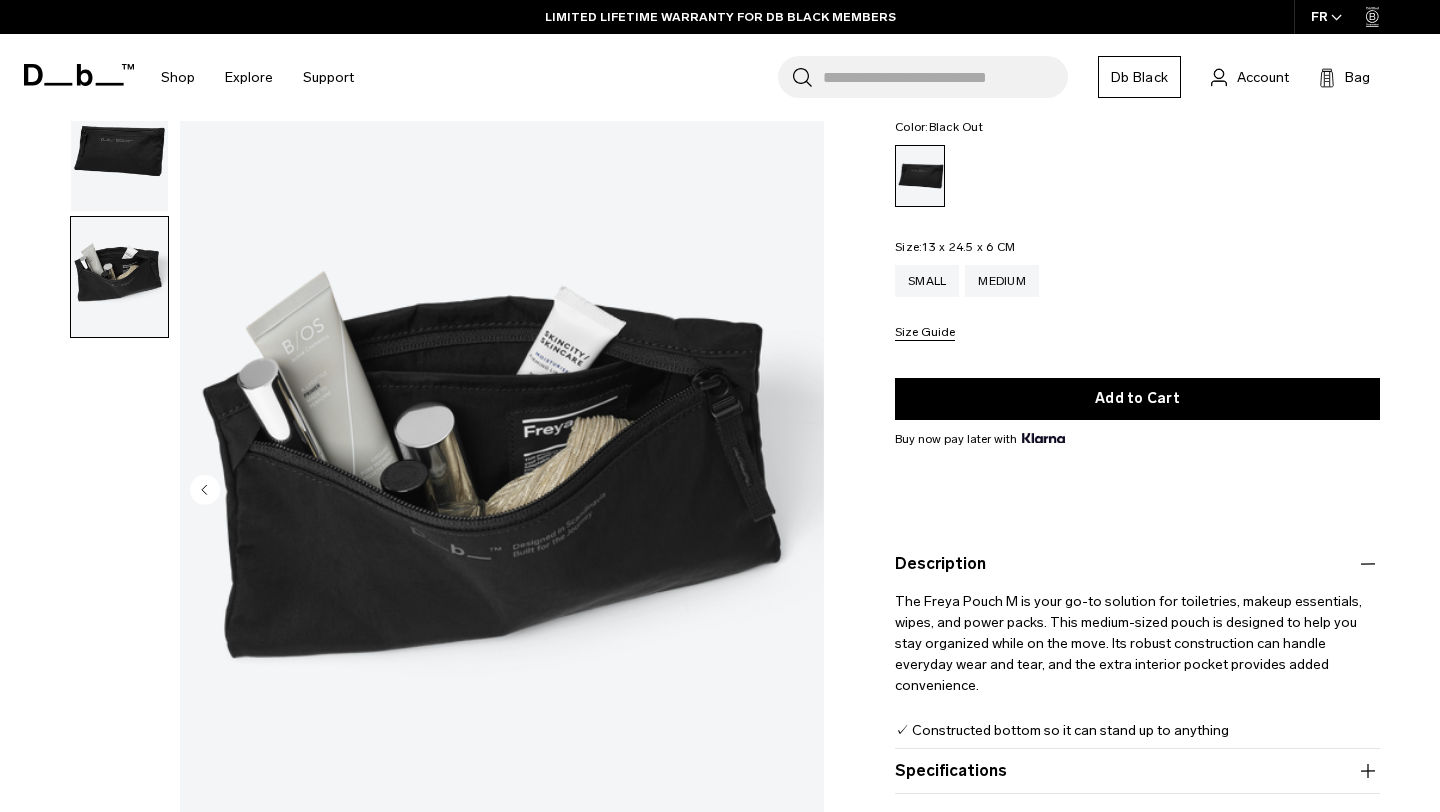 scroll, scrollTop: 131, scrollLeft: 0, axis: vertical 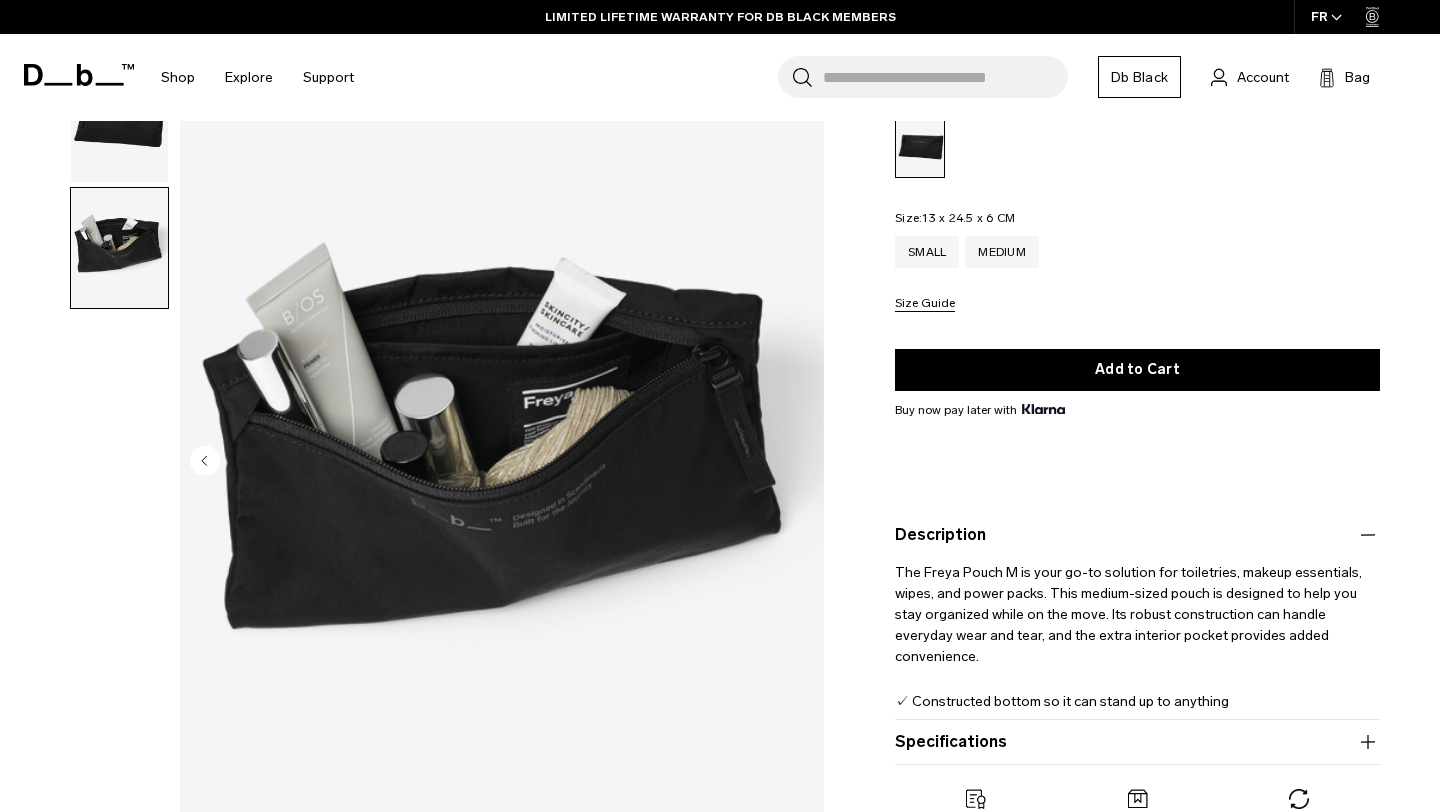 click on "Search for Bags, Luggage..." at bounding box center (945, 77) 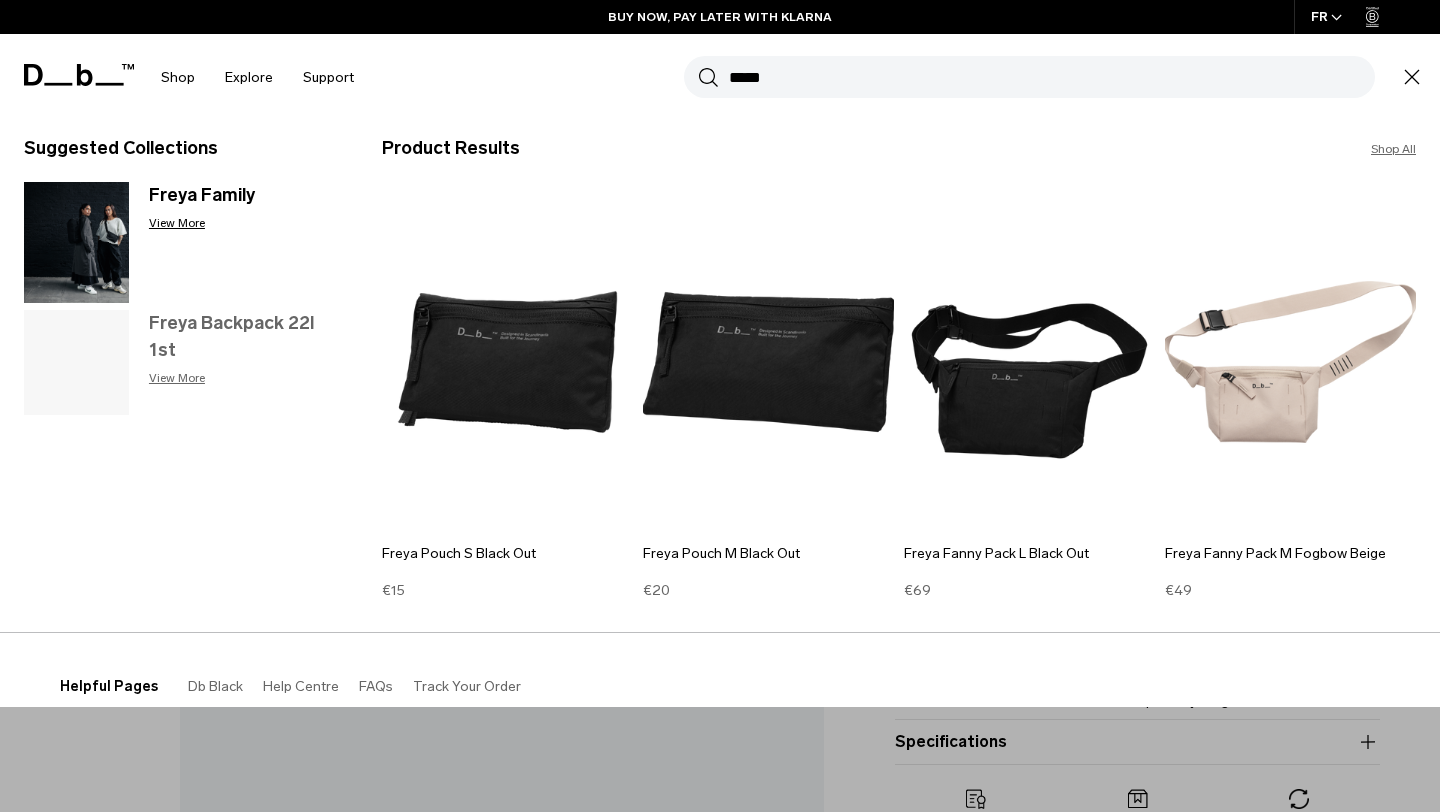 type on "*****" 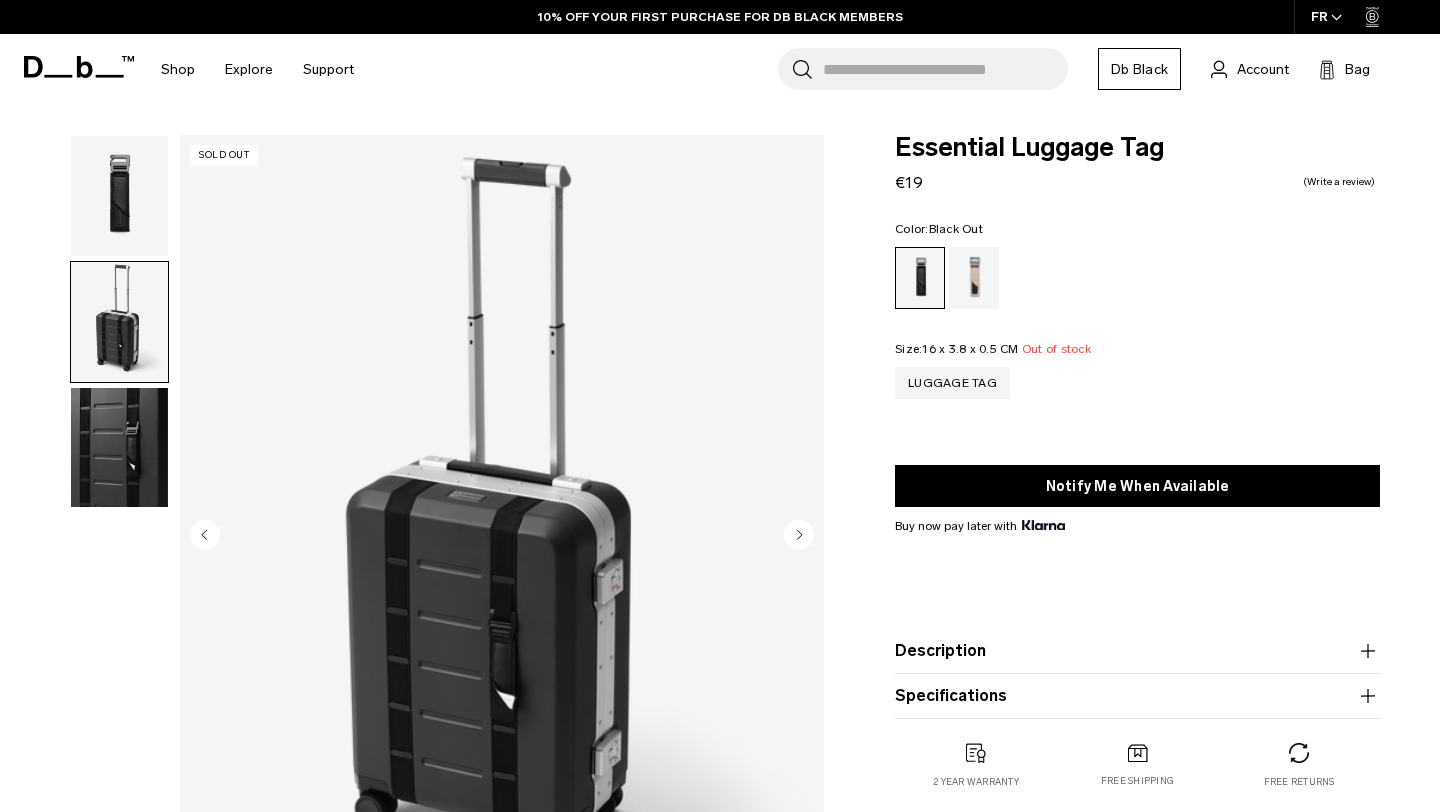 scroll, scrollTop: 0, scrollLeft: 0, axis: both 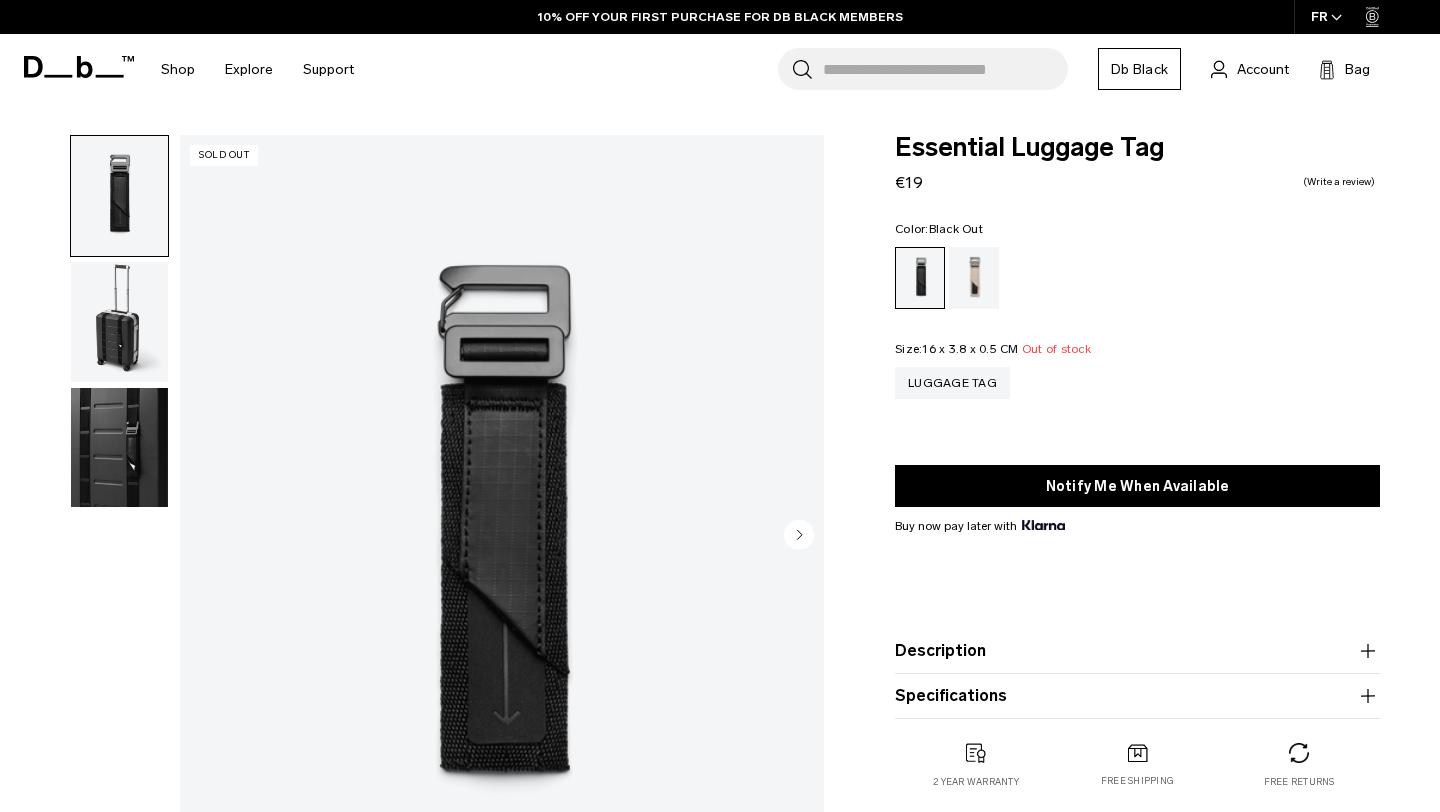 click at bounding box center [119, 322] 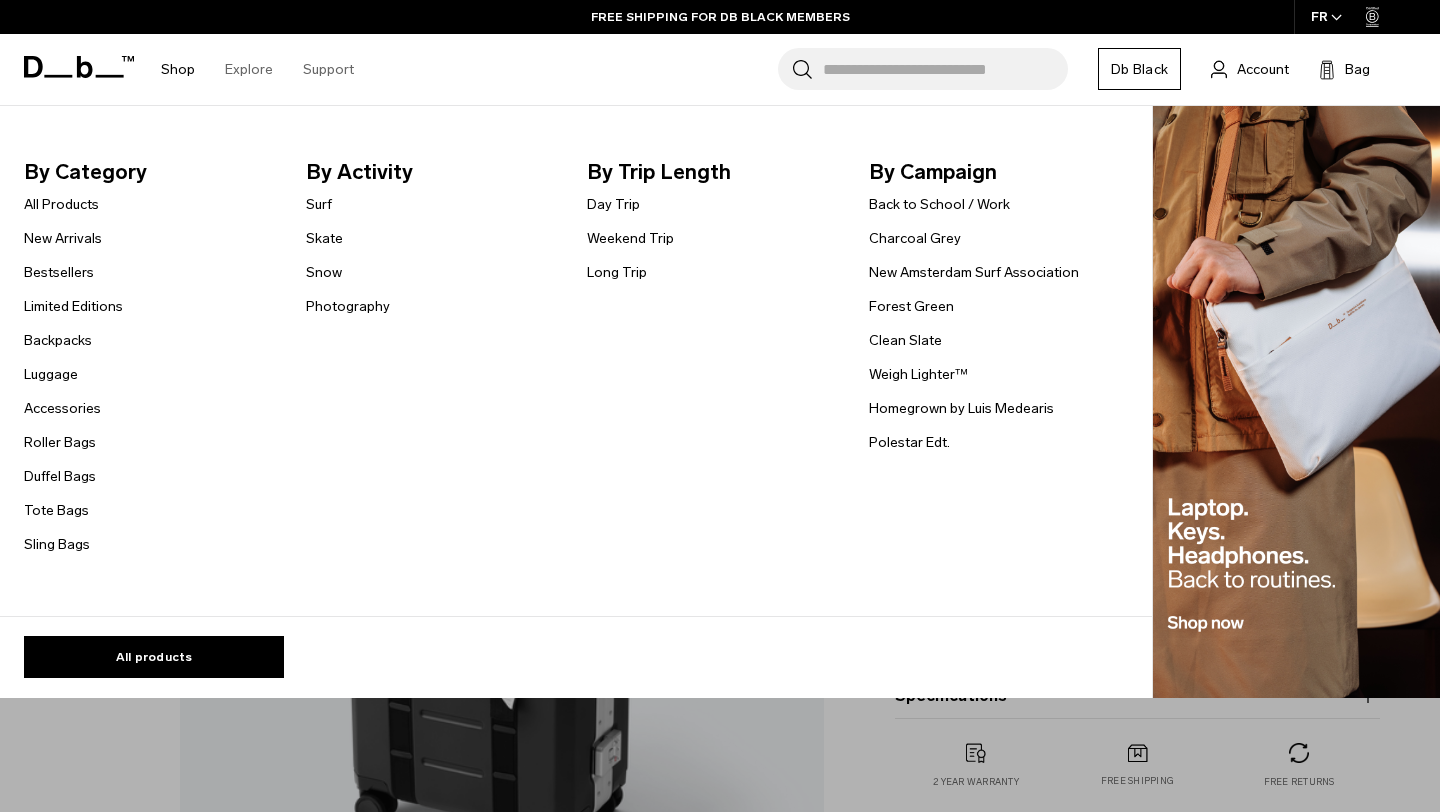 click on "Shop" at bounding box center (178, 69) 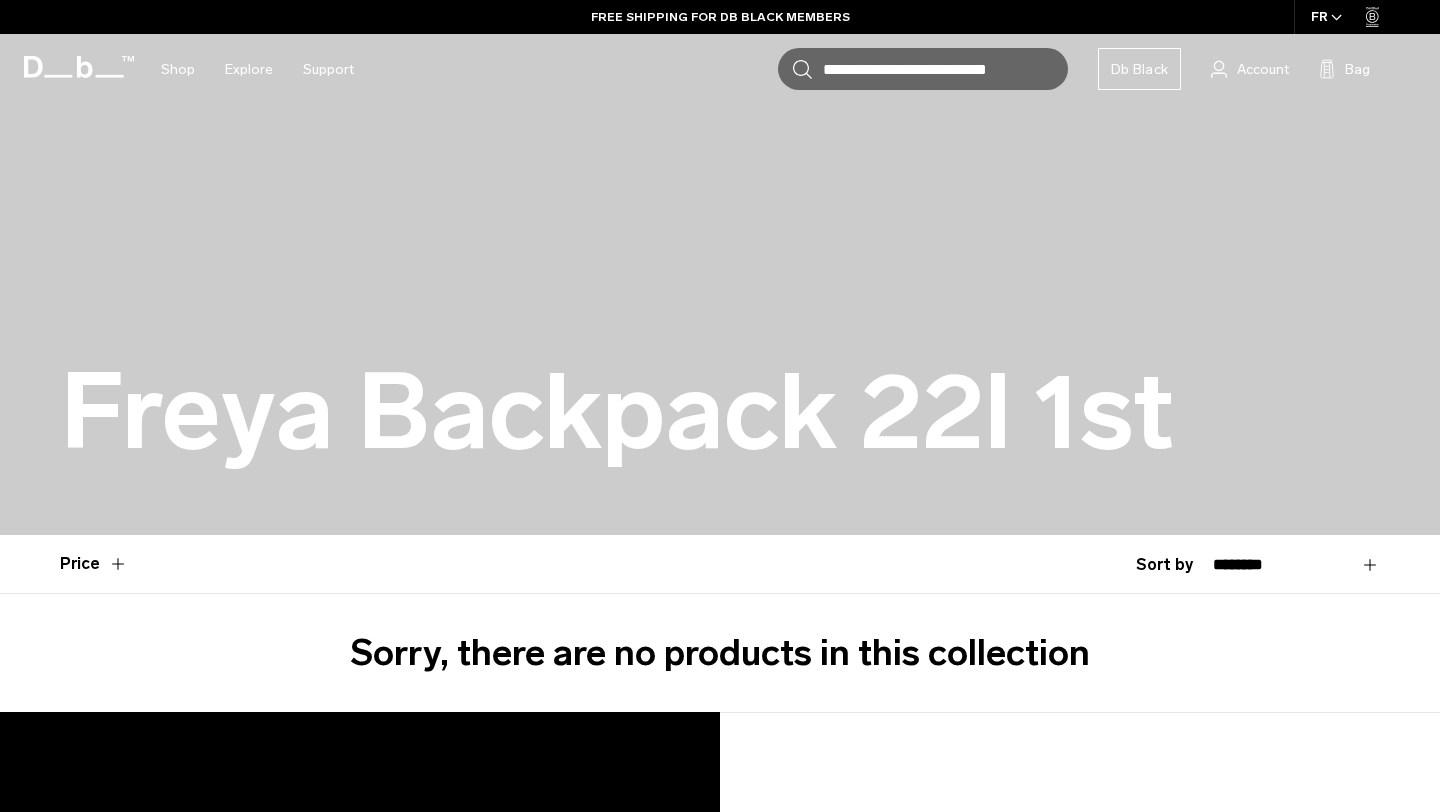 scroll, scrollTop: 475, scrollLeft: 0, axis: vertical 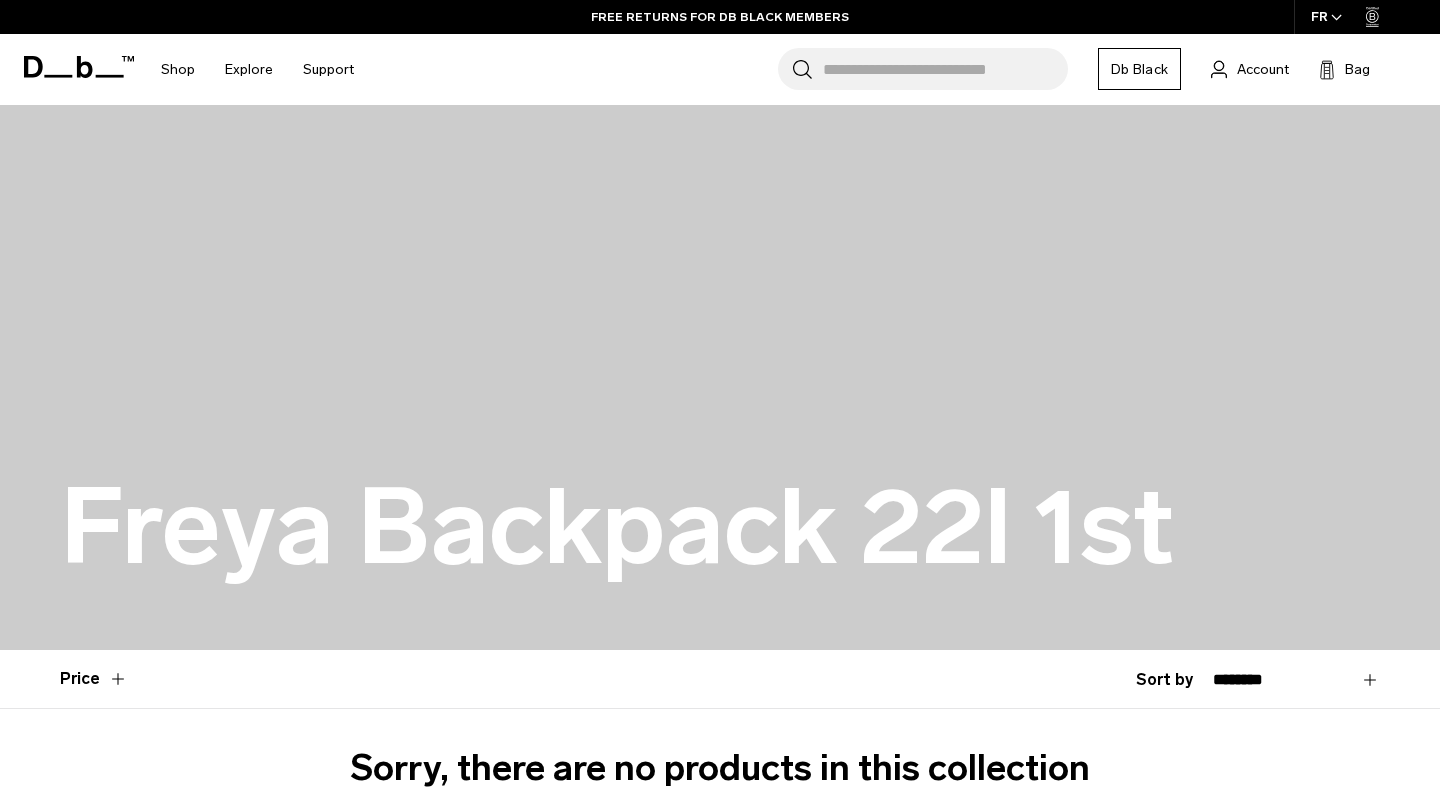 click on "Search for Bags, Luggage..." at bounding box center [945, 69] 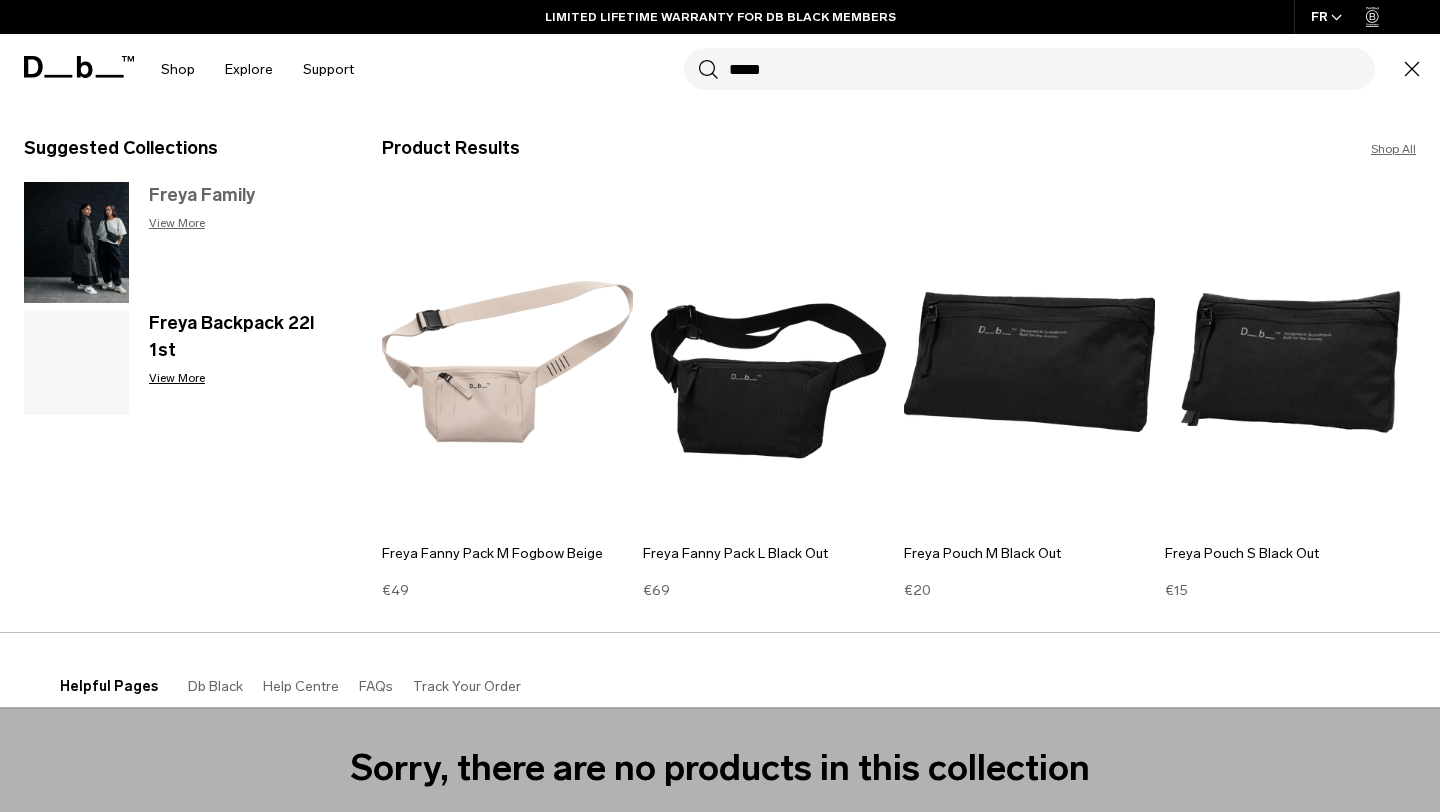 type on "*****" 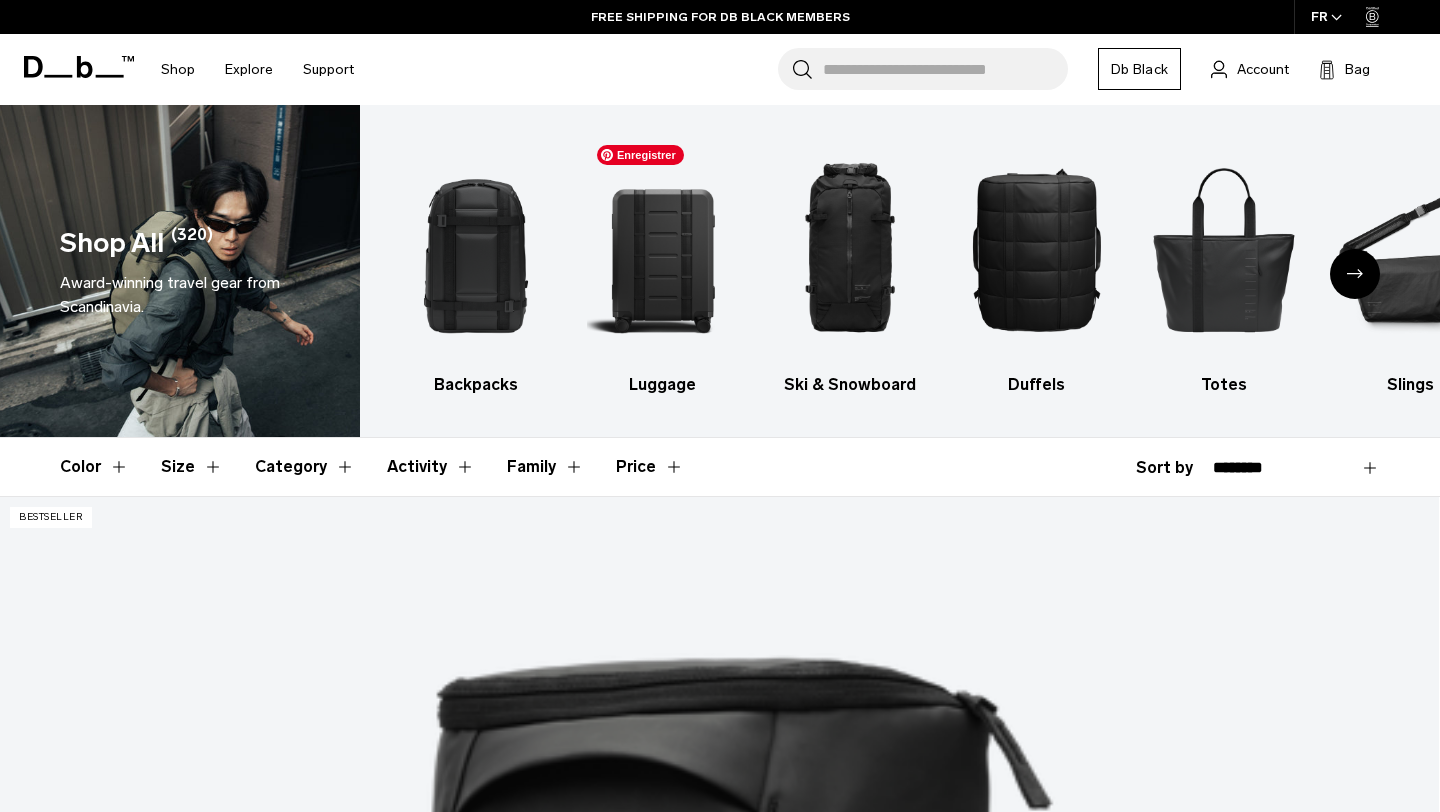 scroll, scrollTop: 0, scrollLeft: 0, axis: both 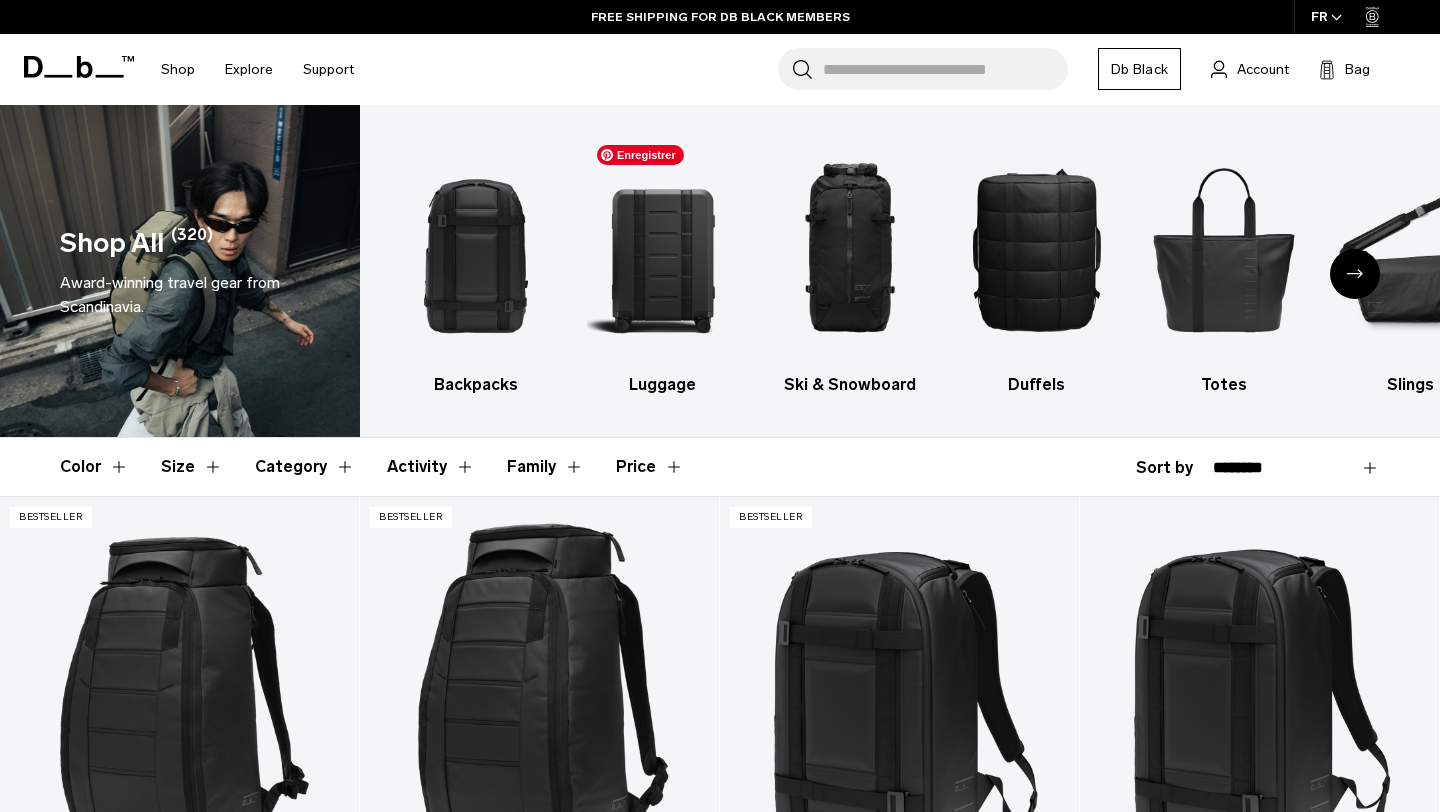 click at bounding box center (663, 249) 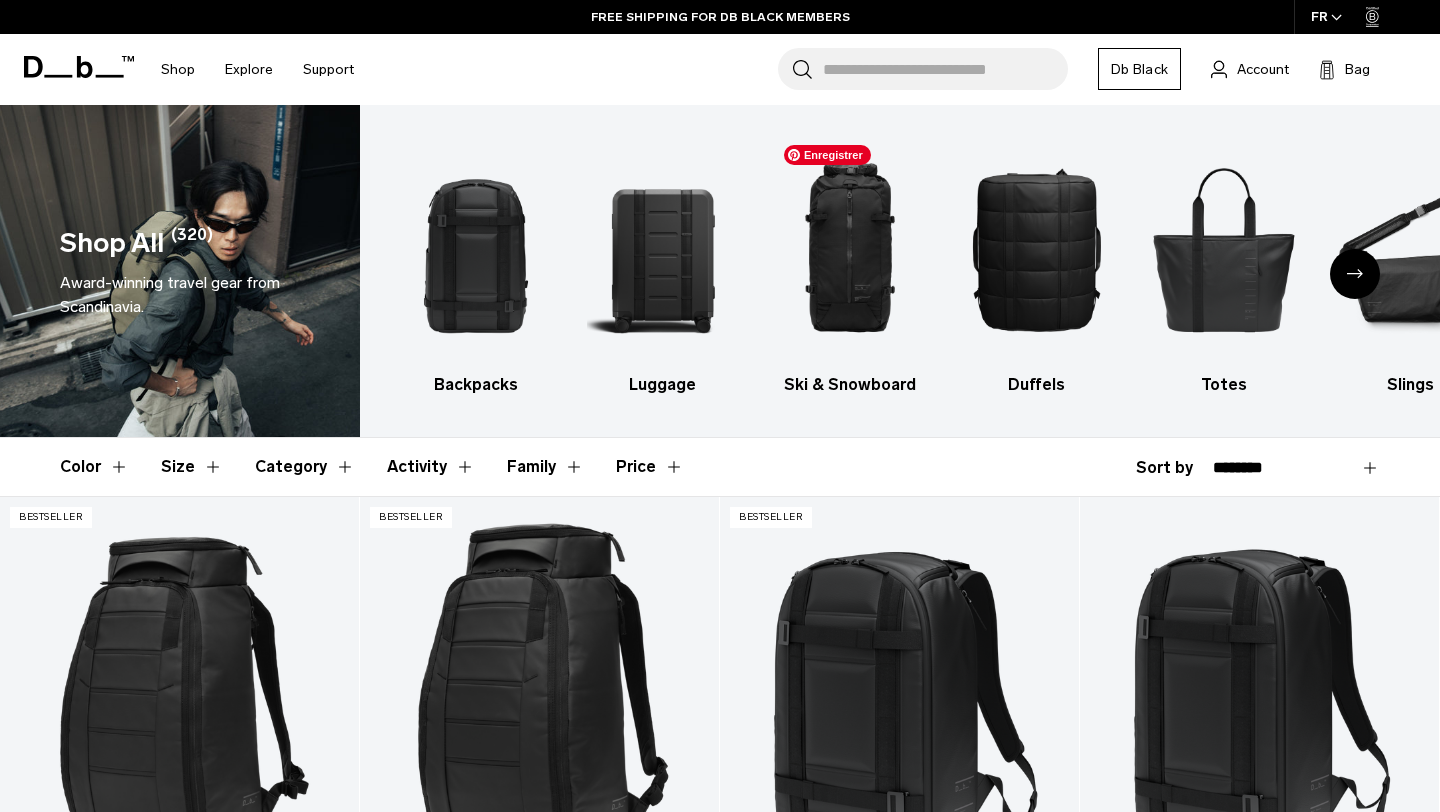 click at bounding box center [850, 249] 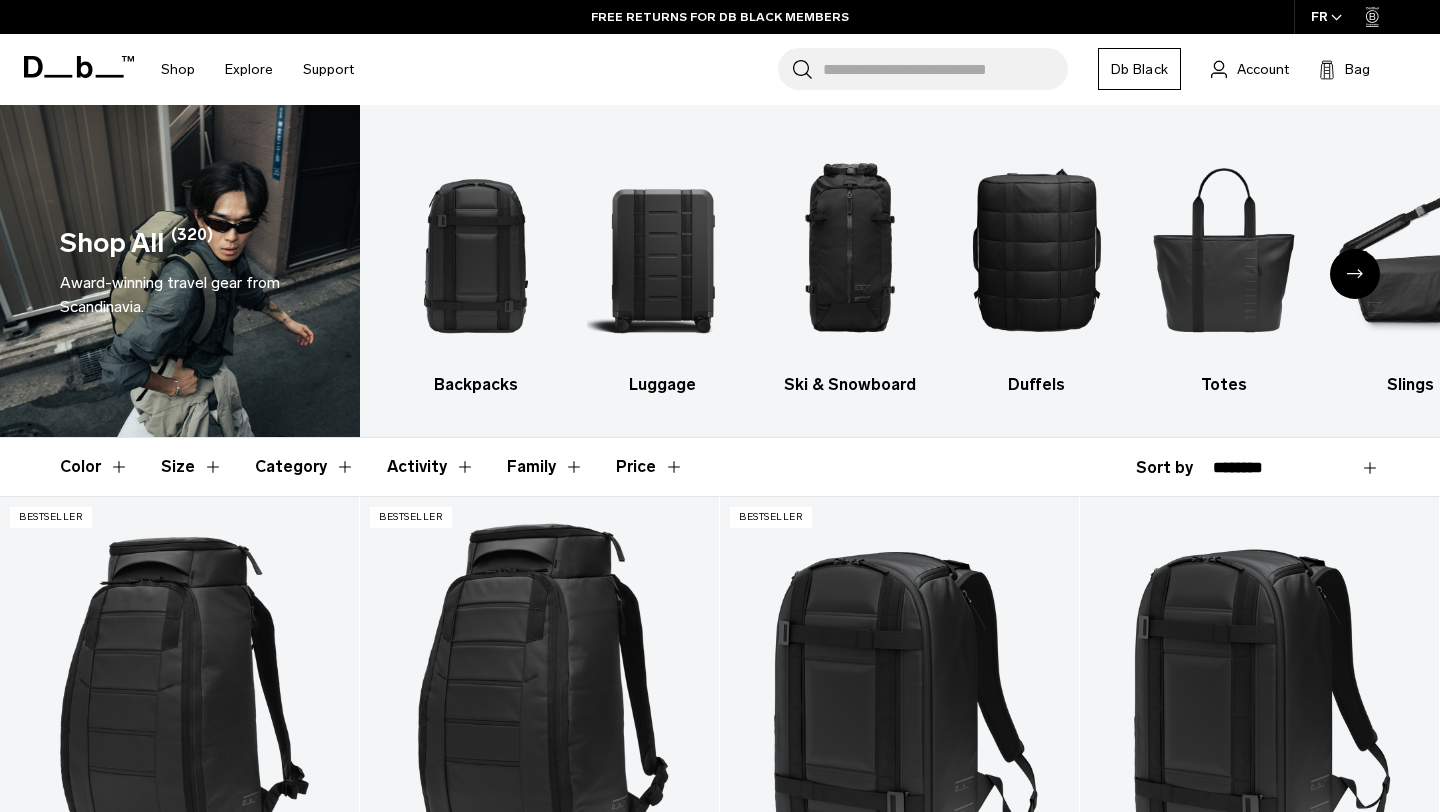 scroll, scrollTop: 0, scrollLeft: 0, axis: both 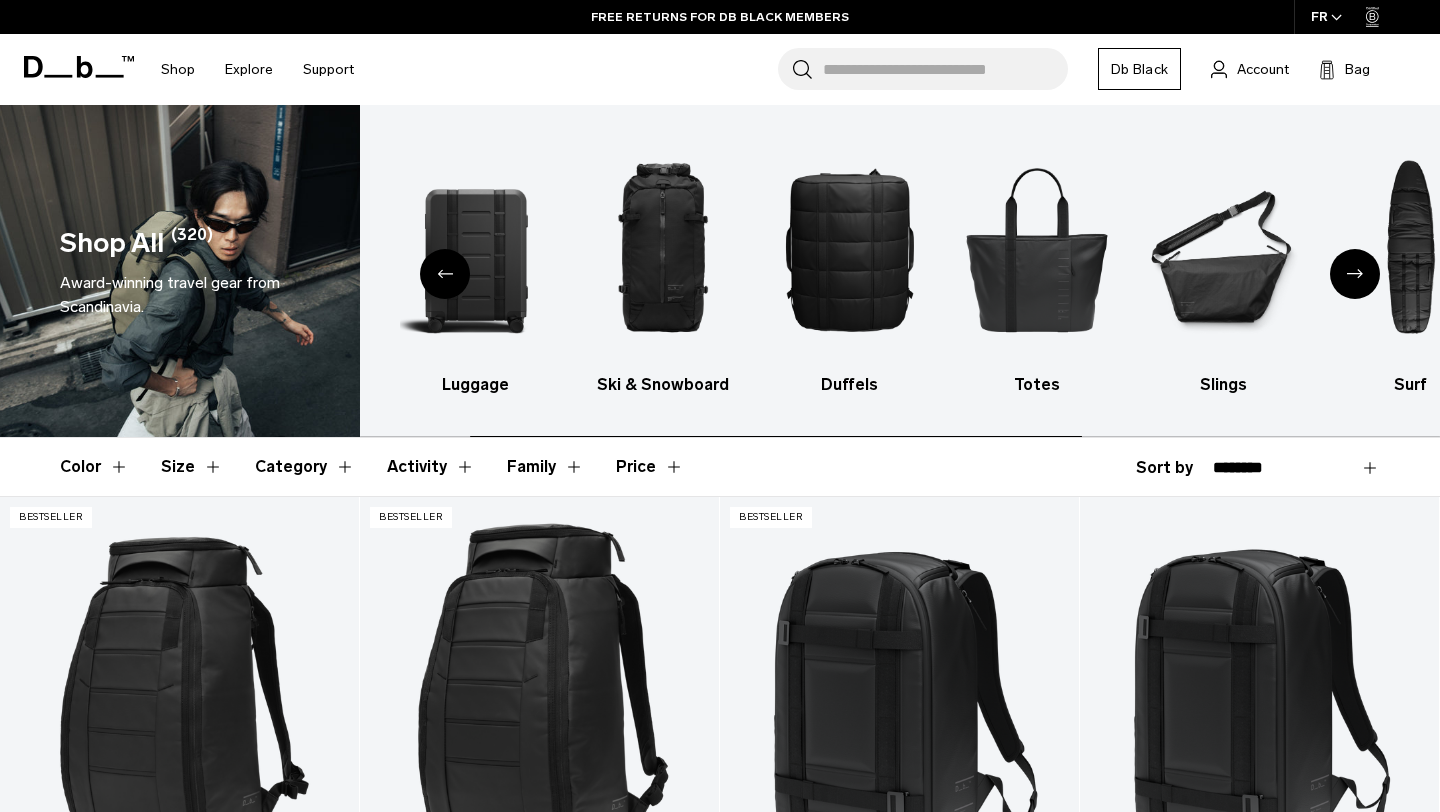 click 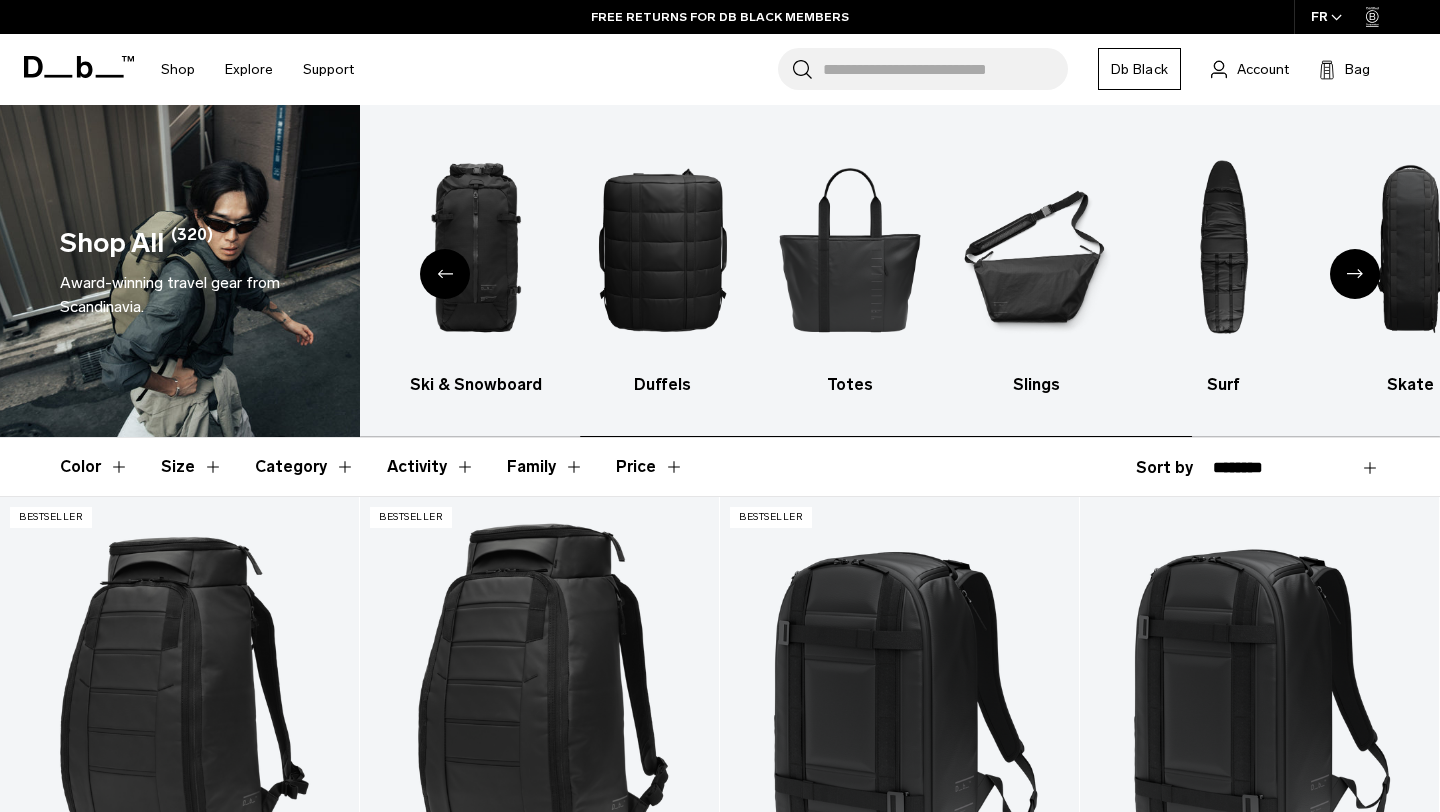 click 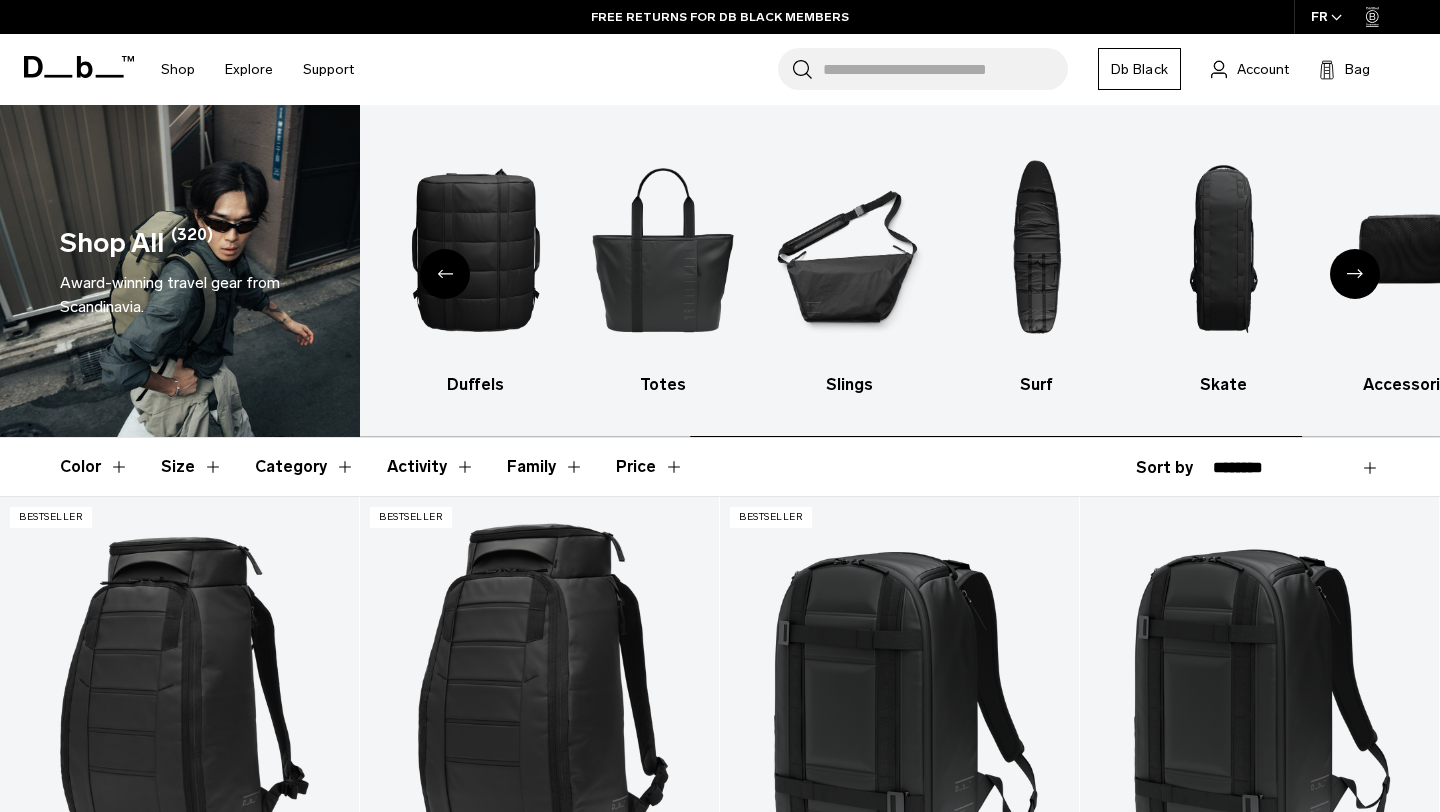 click 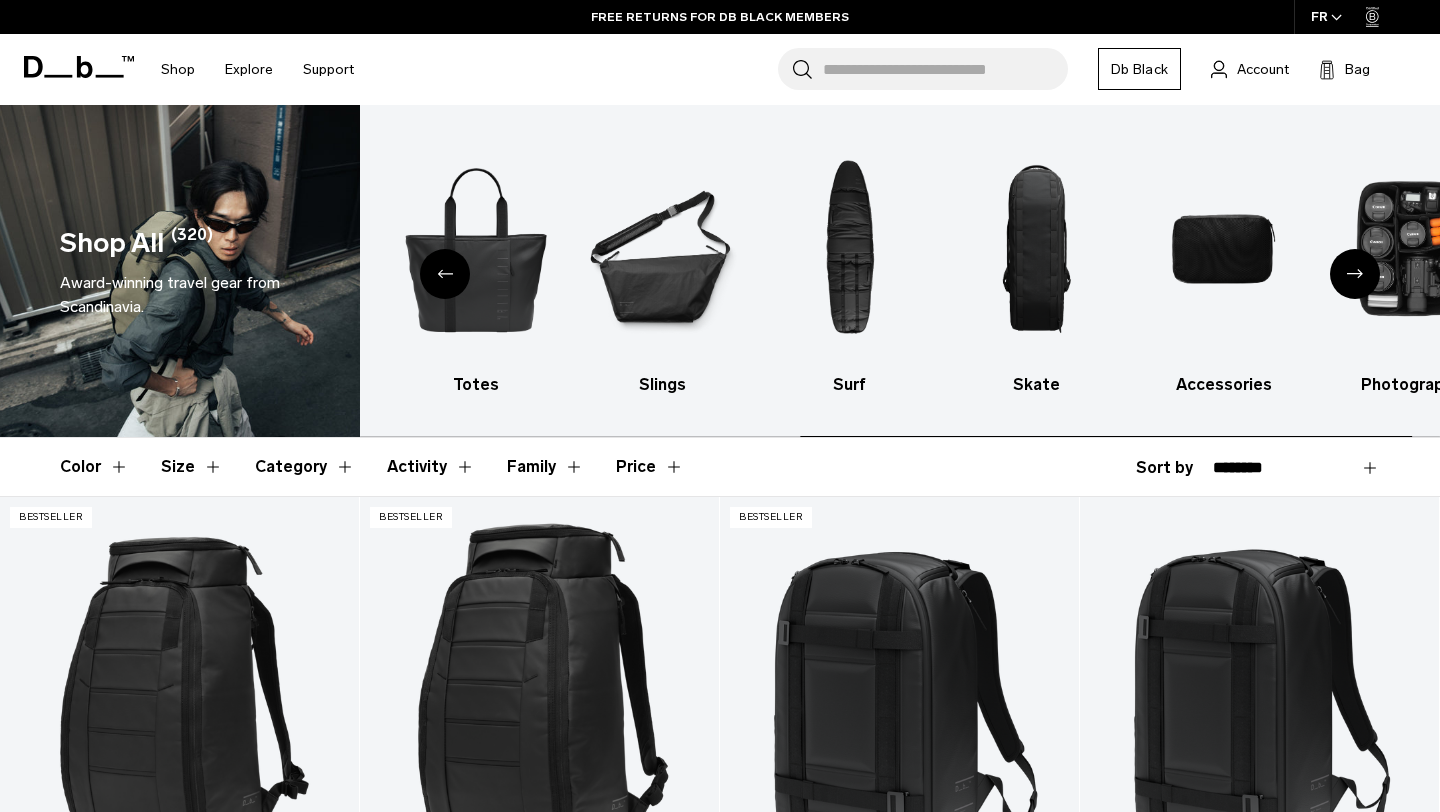 click 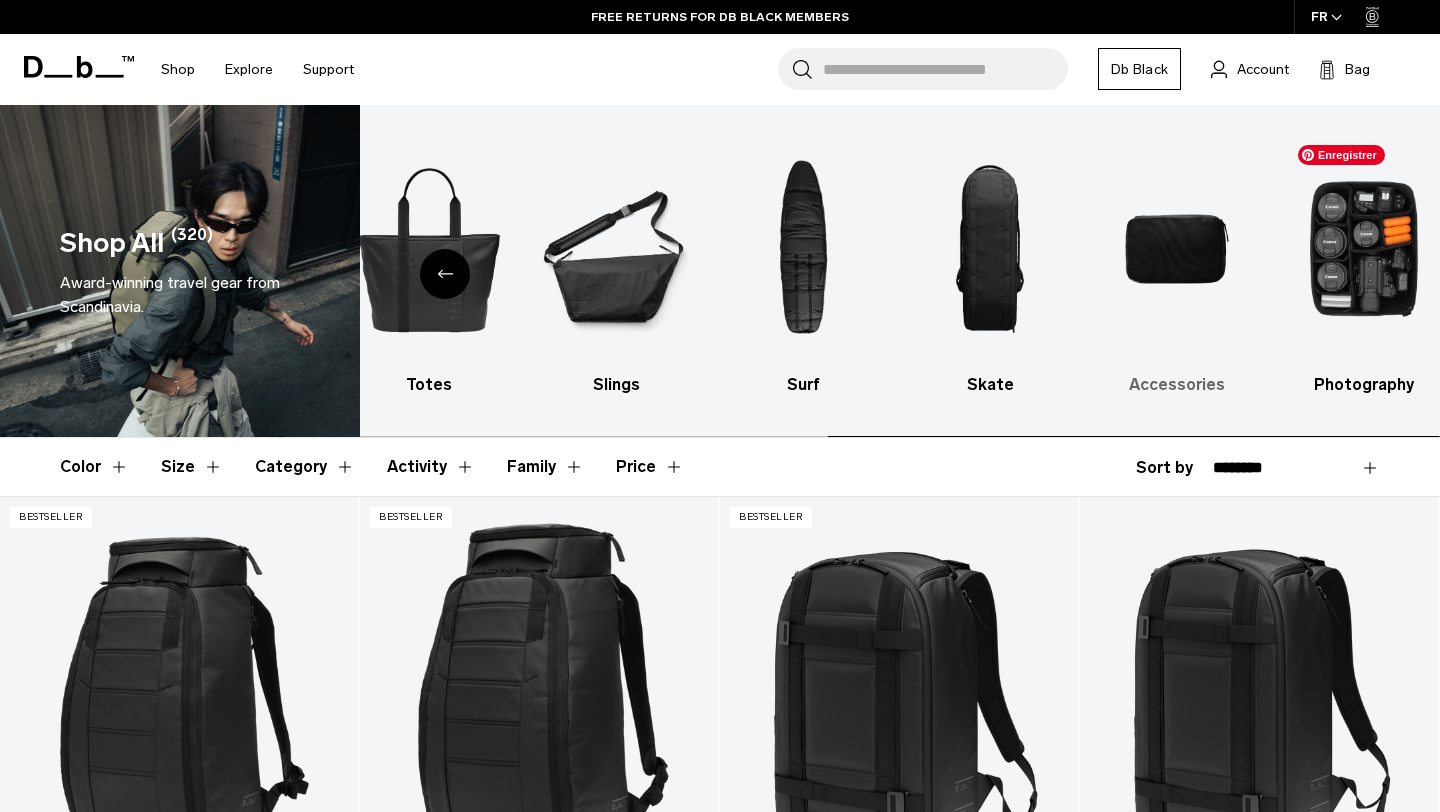 click at bounding box center [1177, 249] 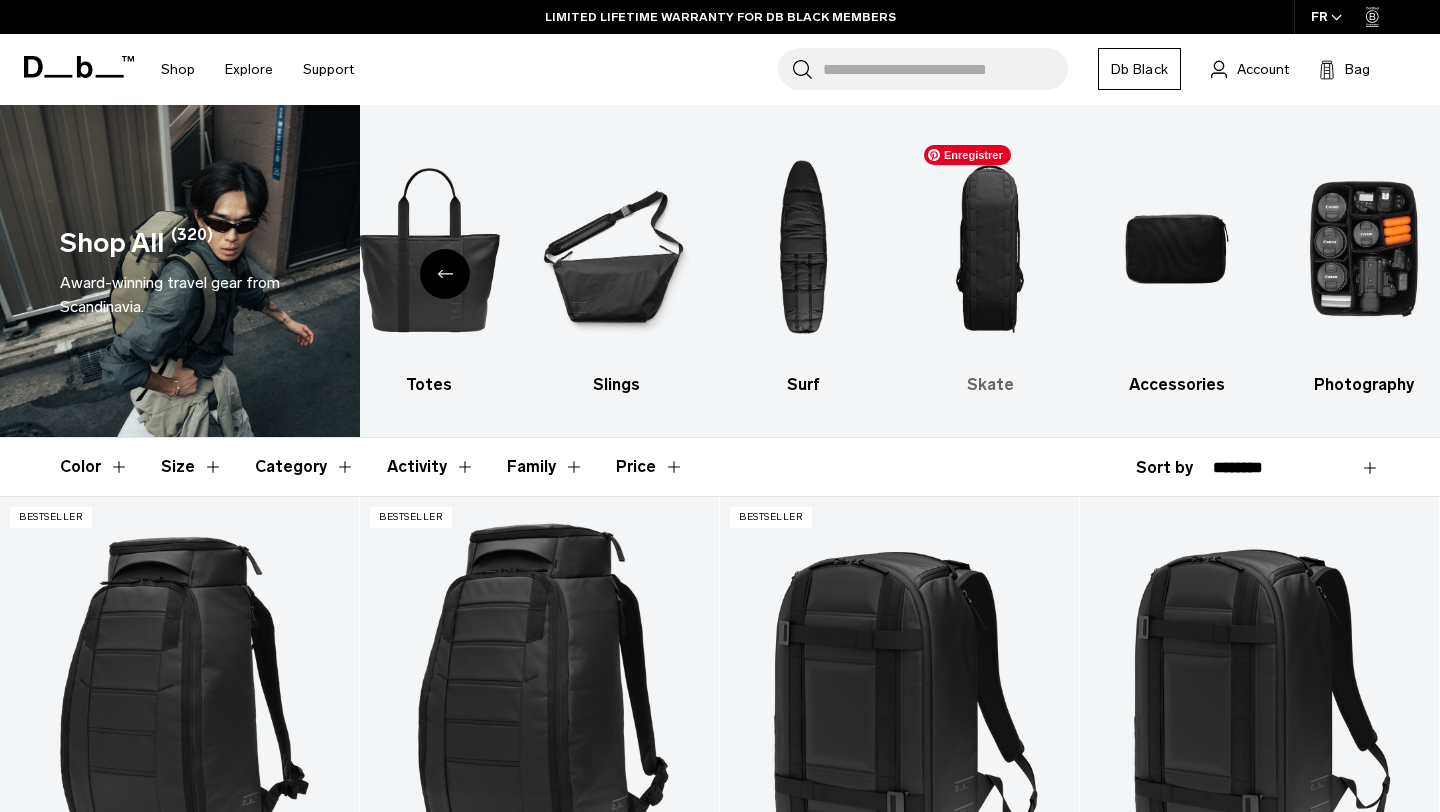 click at bounding box center [990, 249] 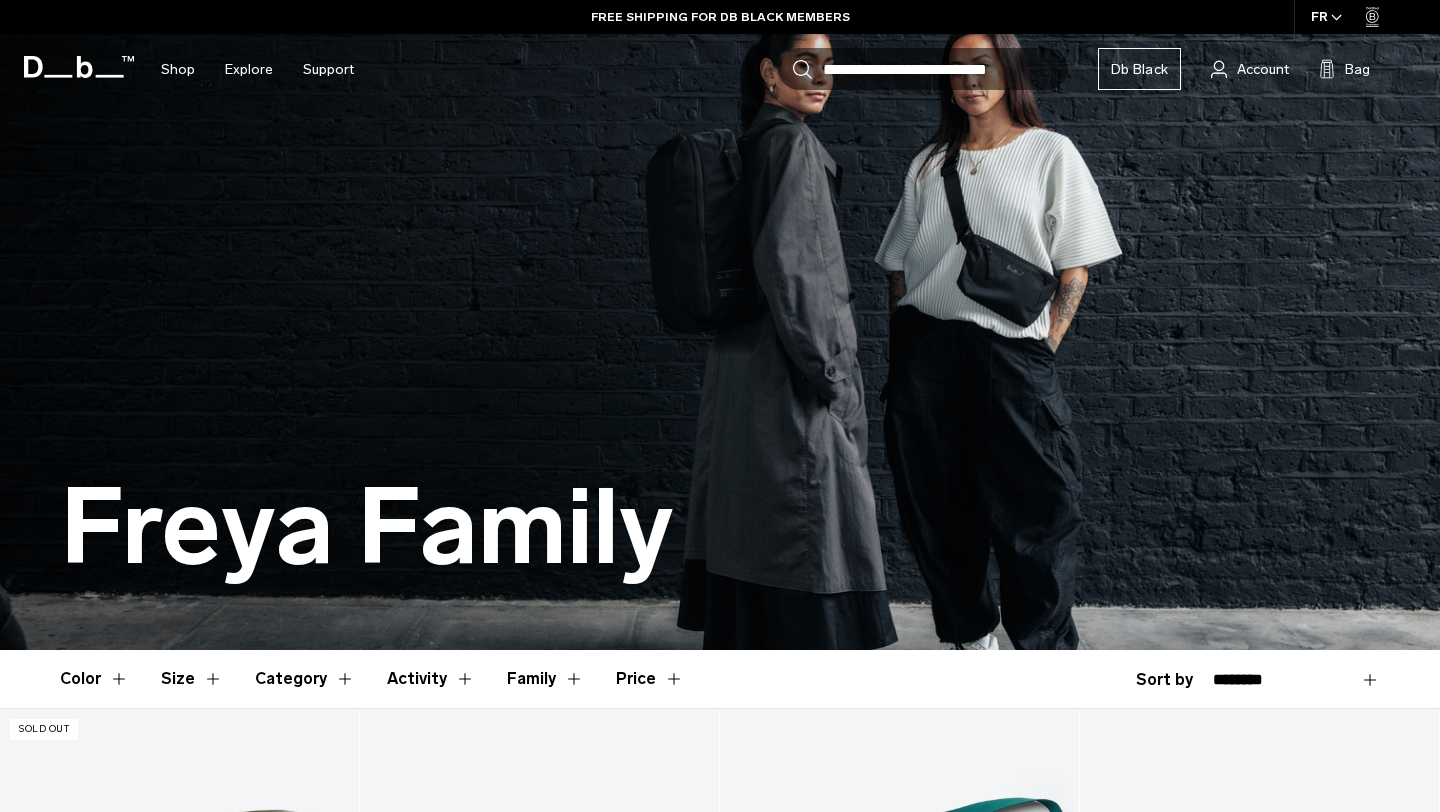scroll, scrollTop: 0, scrollLeft: 0, axis: both 